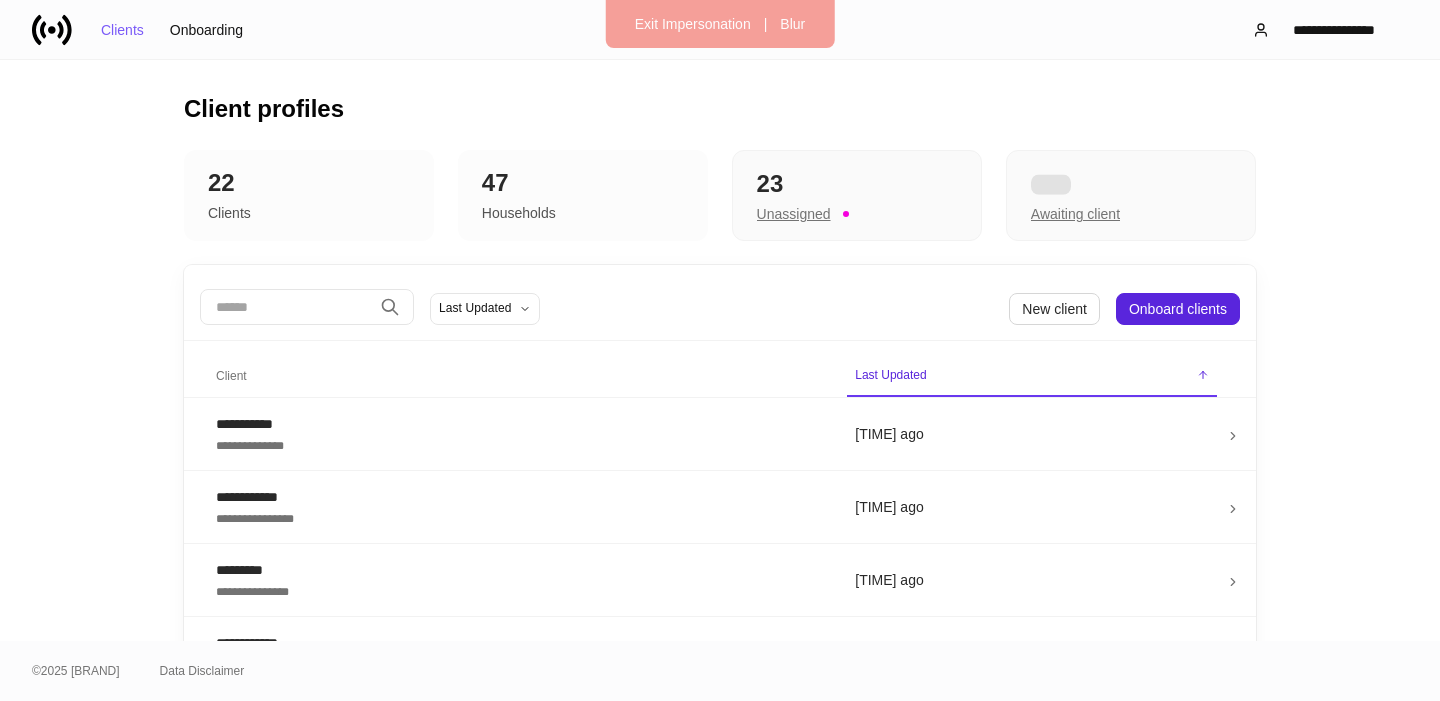 scroll, scrollTop: 0, scrollLeft: 0, axis: both 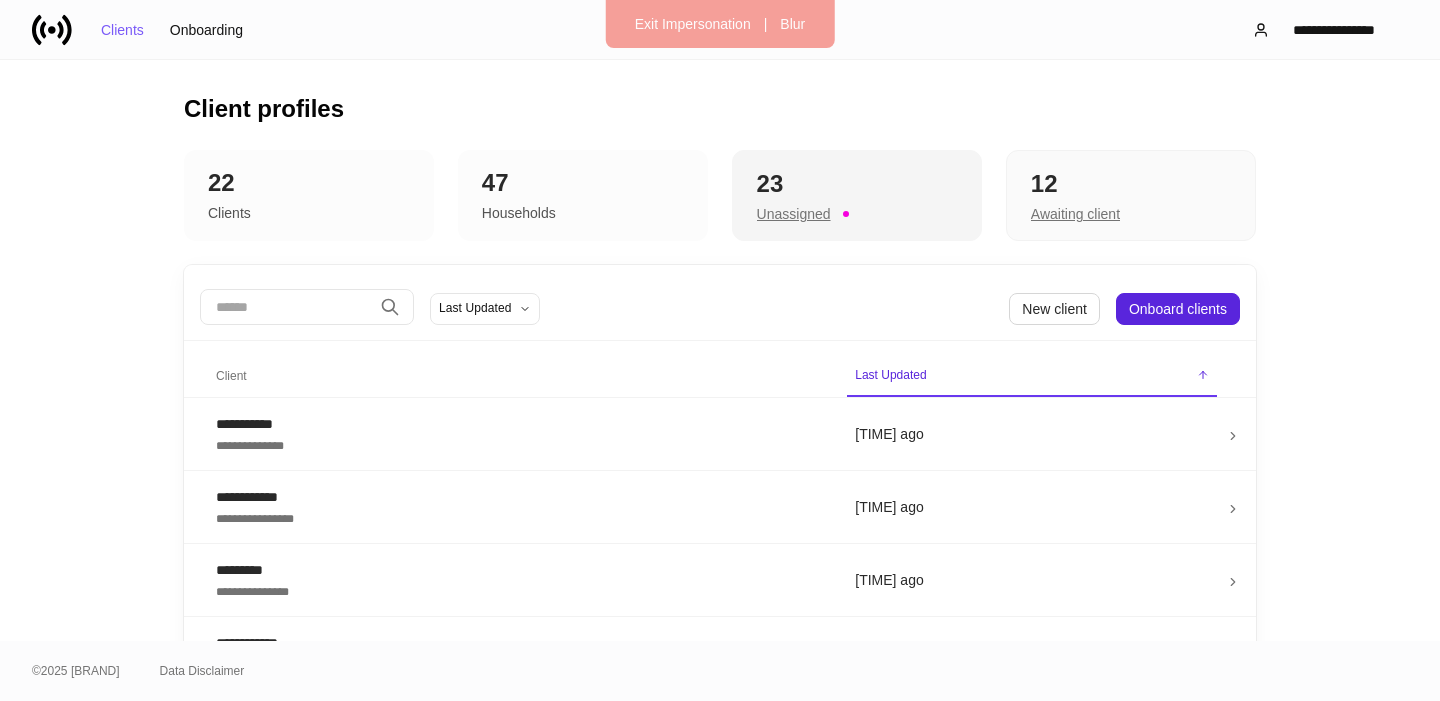 click on "Unassigned" at bounding box center [794, 214] 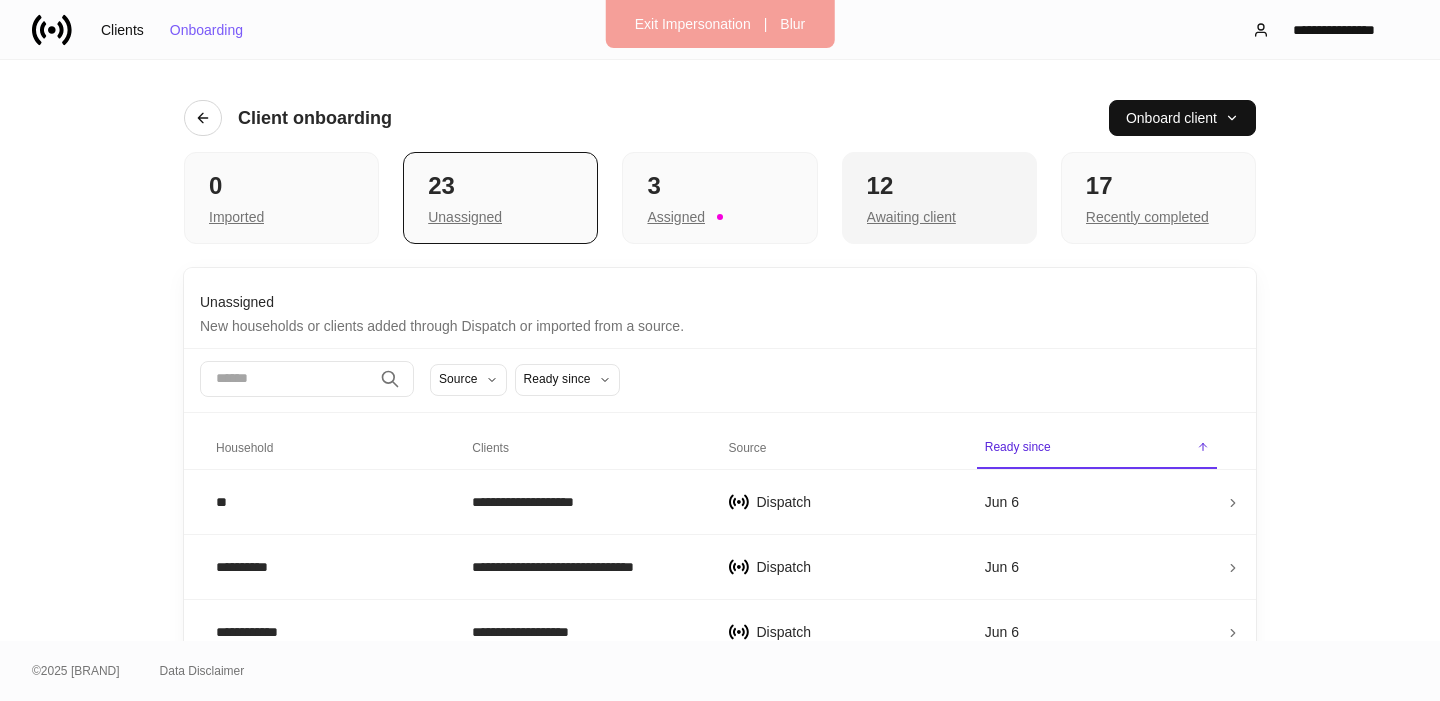 click on "12" at bounding box center (281, 186) 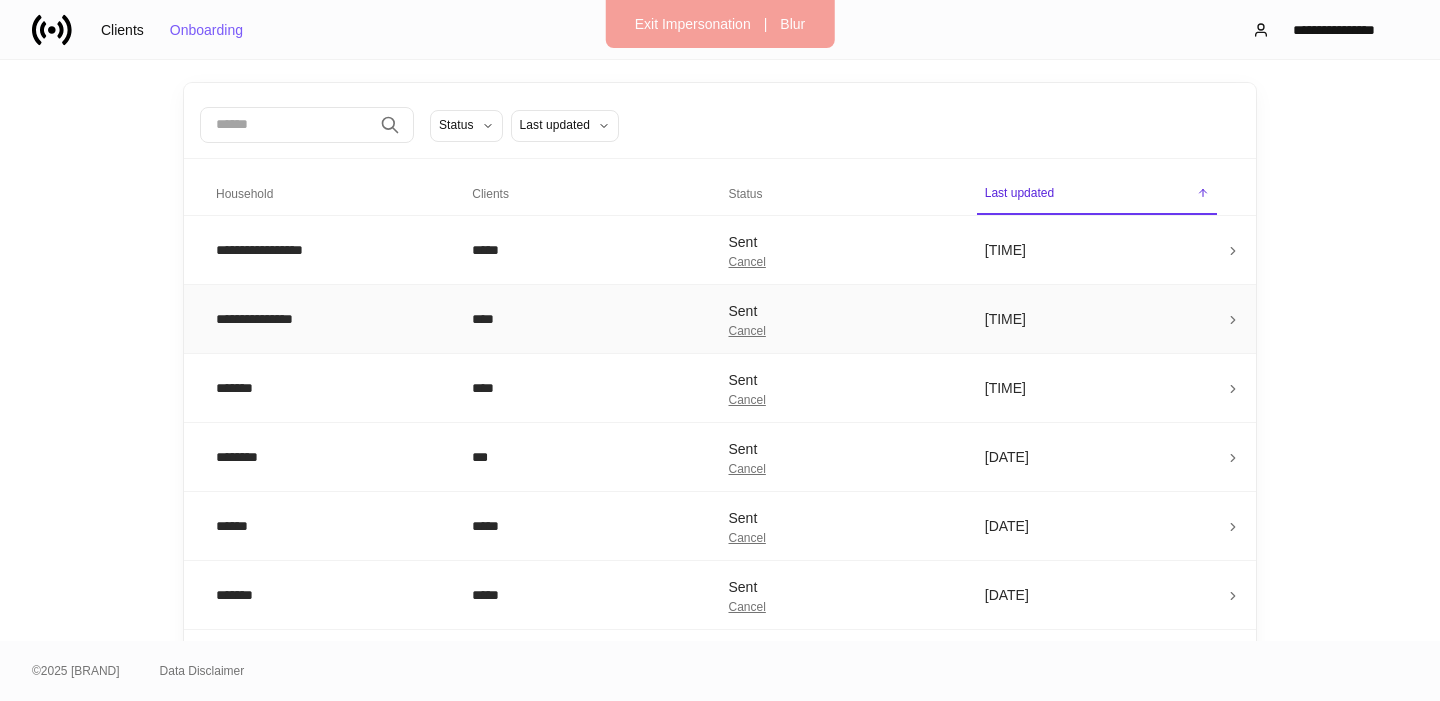 scroll, scrollTop: 223, scrollLeft: 0, axis: vertical 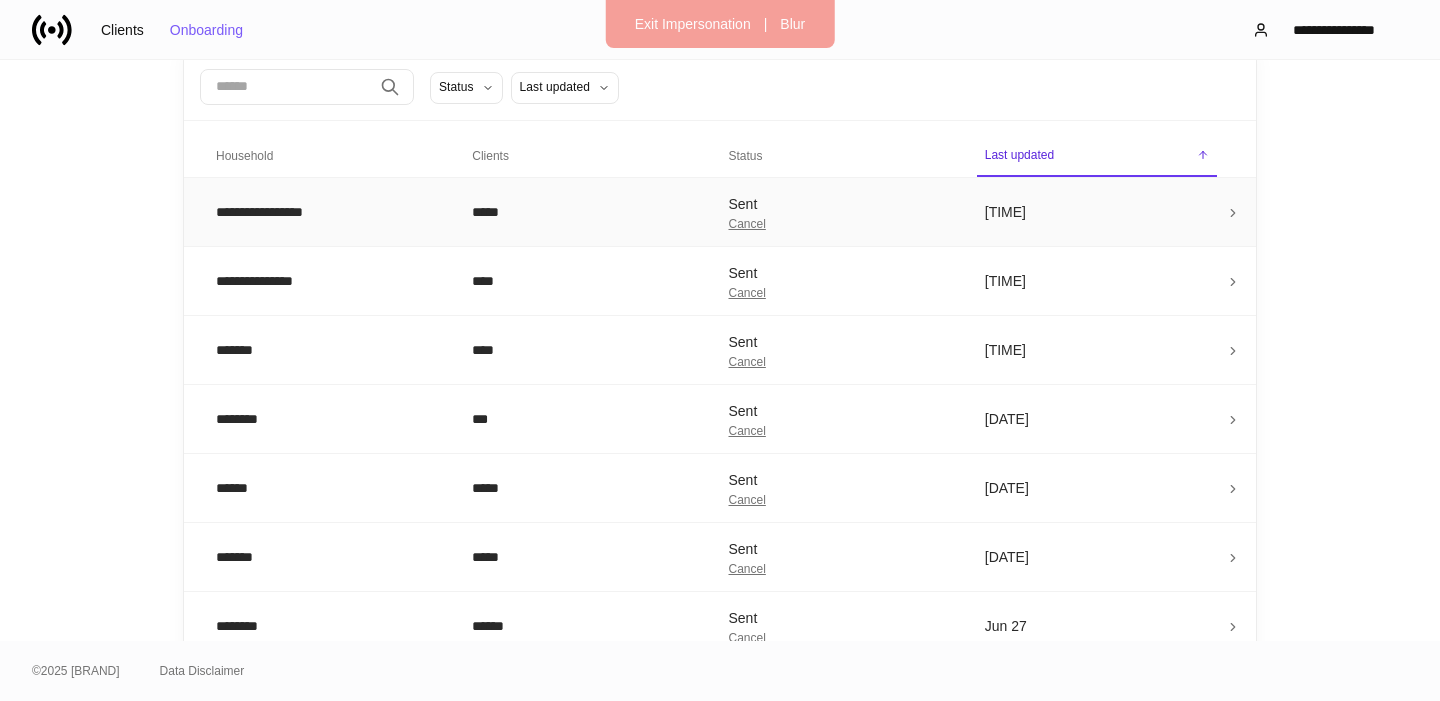 click on "**********" at bounding box center [328, 212] 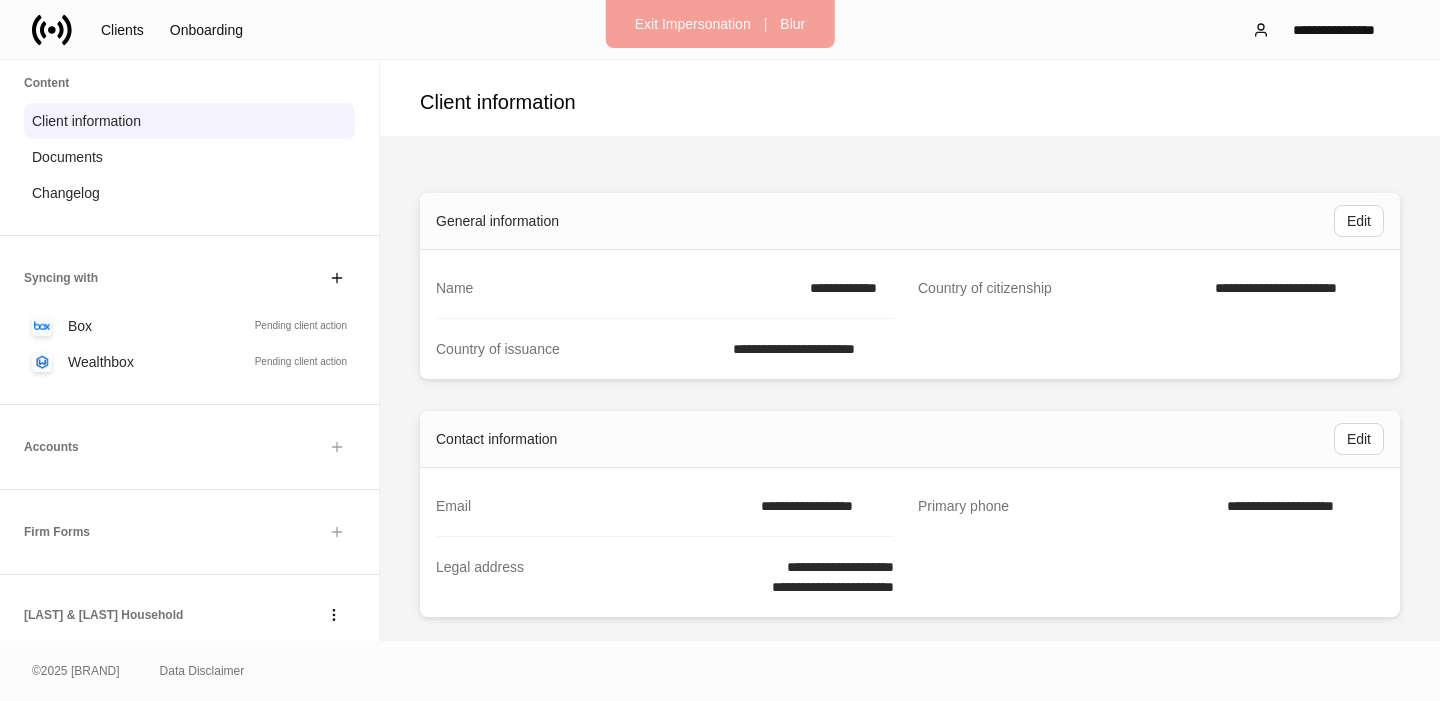 scroll, scrollTop: 287, scrollLeft: 0, axis: vertical 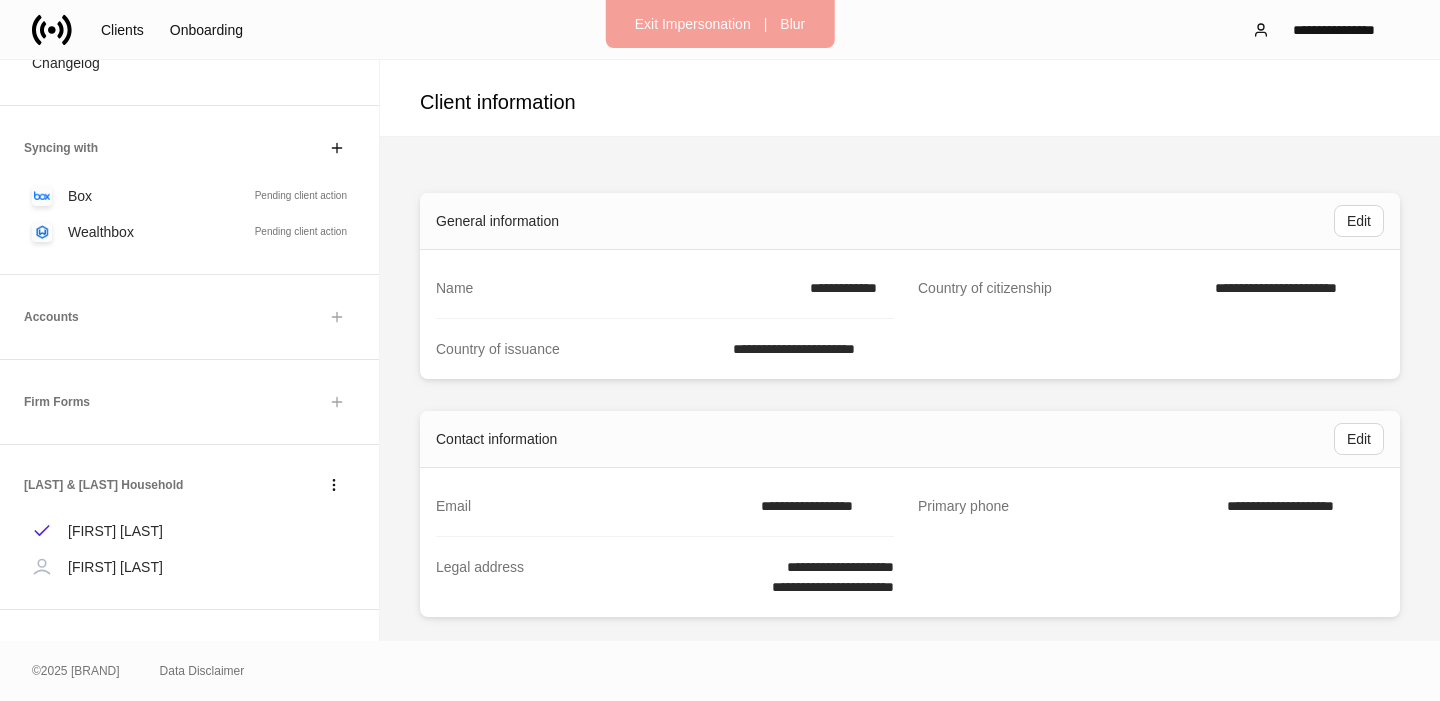 click on "**********" at bounding box center [846, 288] 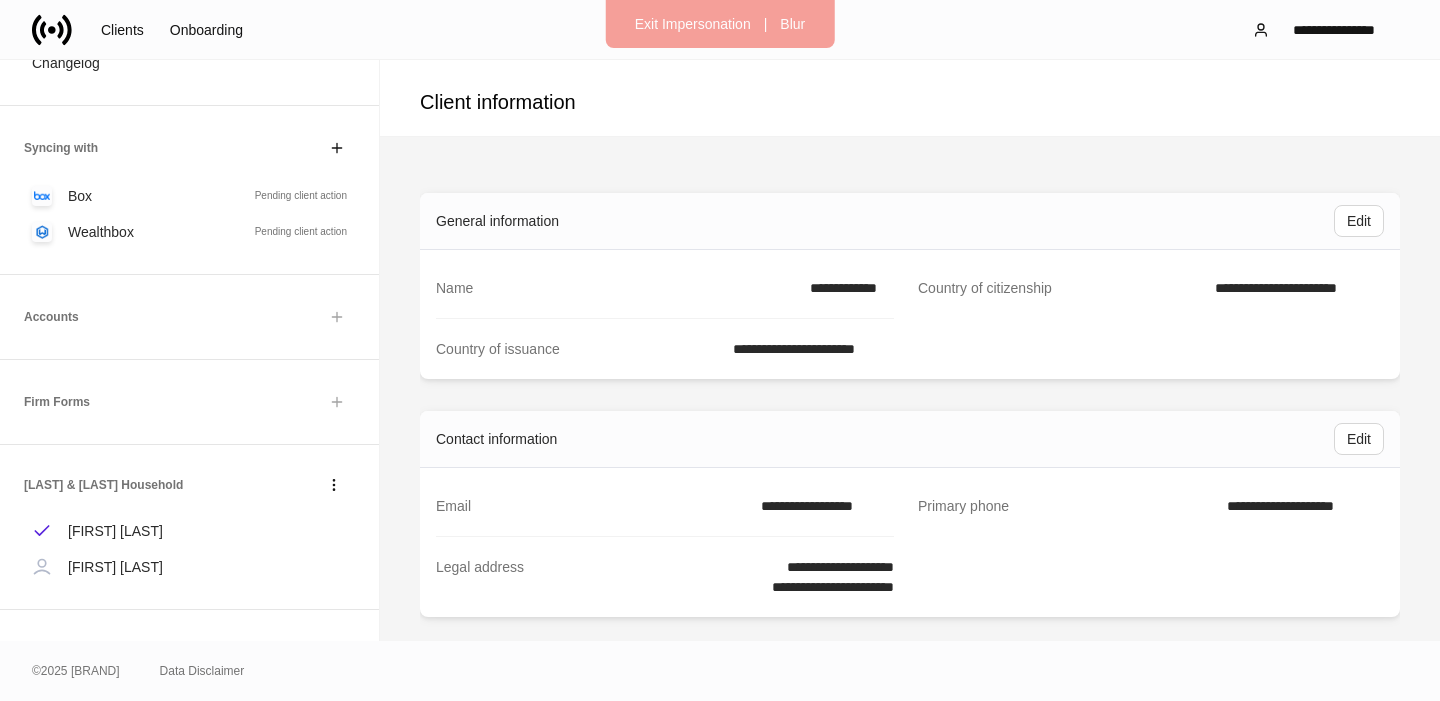 click on "**********" at bounding box center [846, 288] 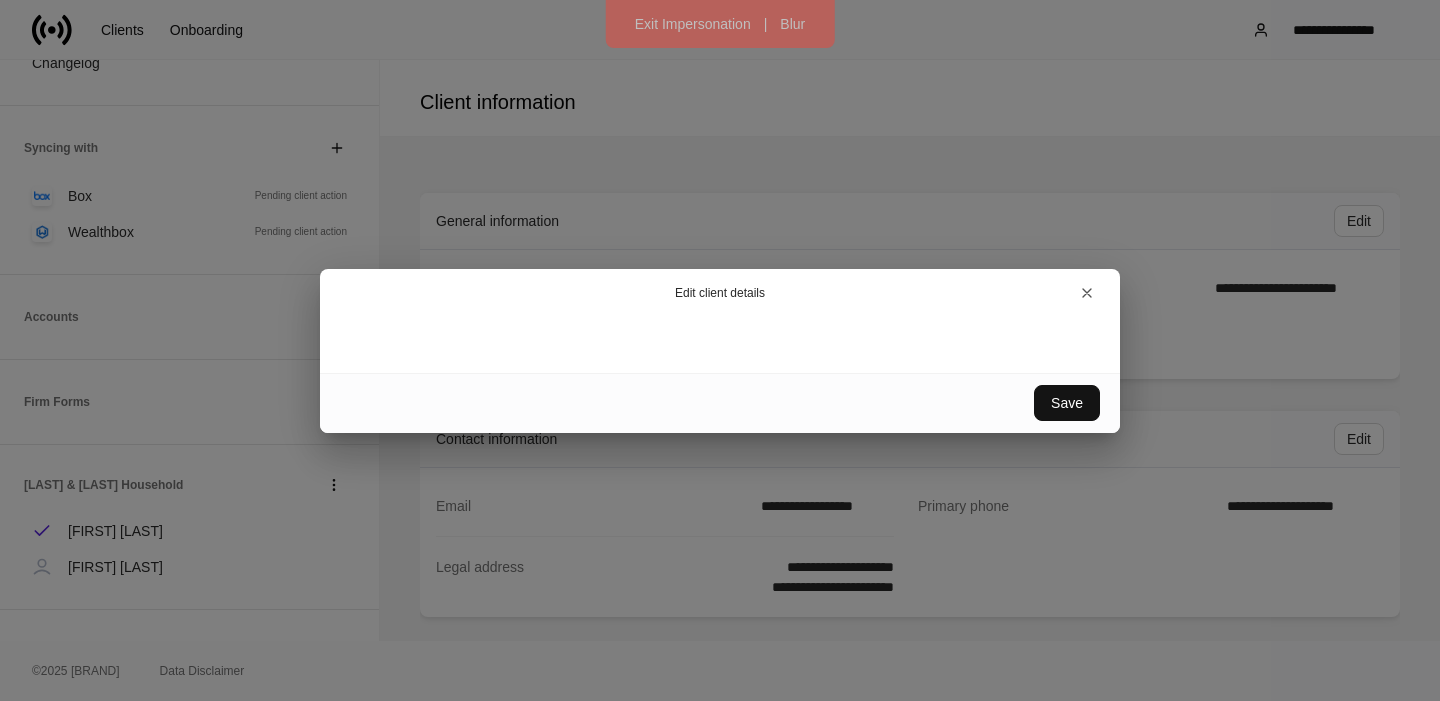 click on "Edit client details Save" at bounding box center [720, 350] 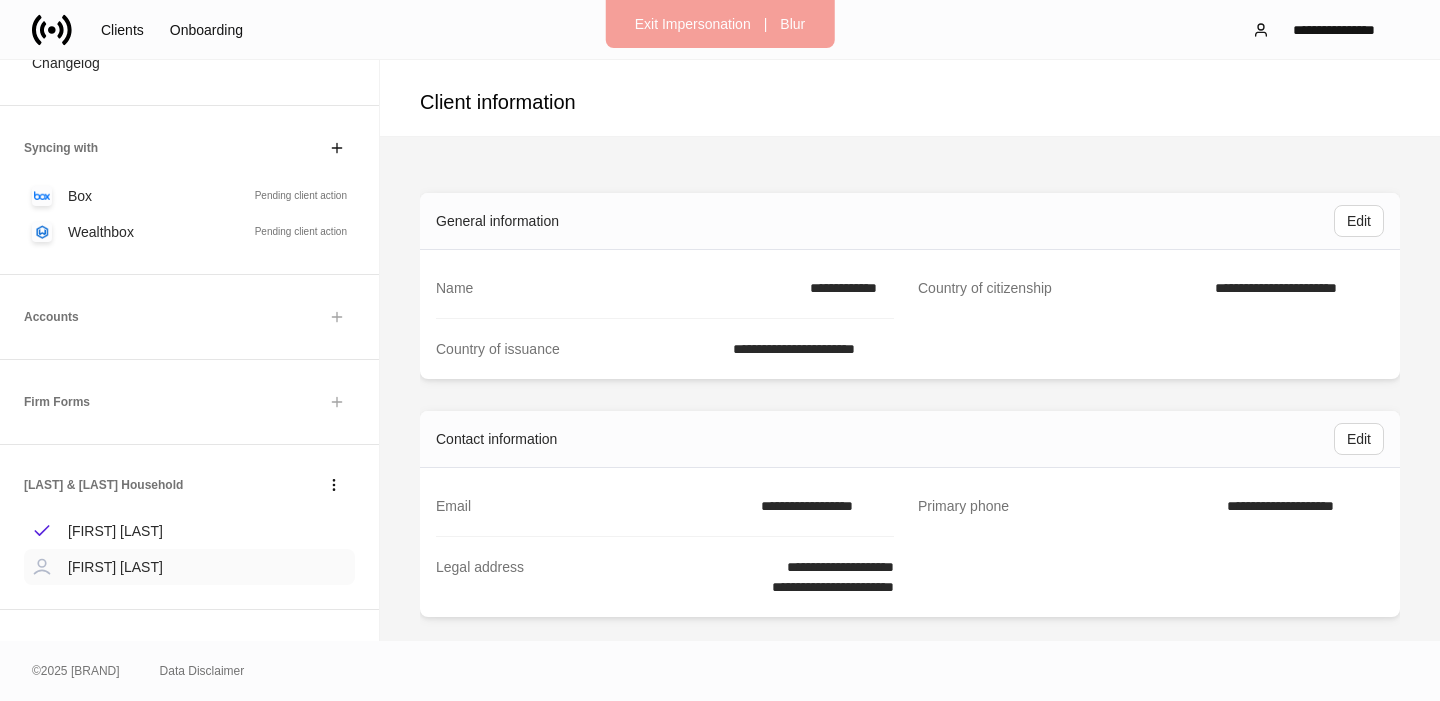 click on "[FIRST] [LAST]" at bounding box center (189, 567) 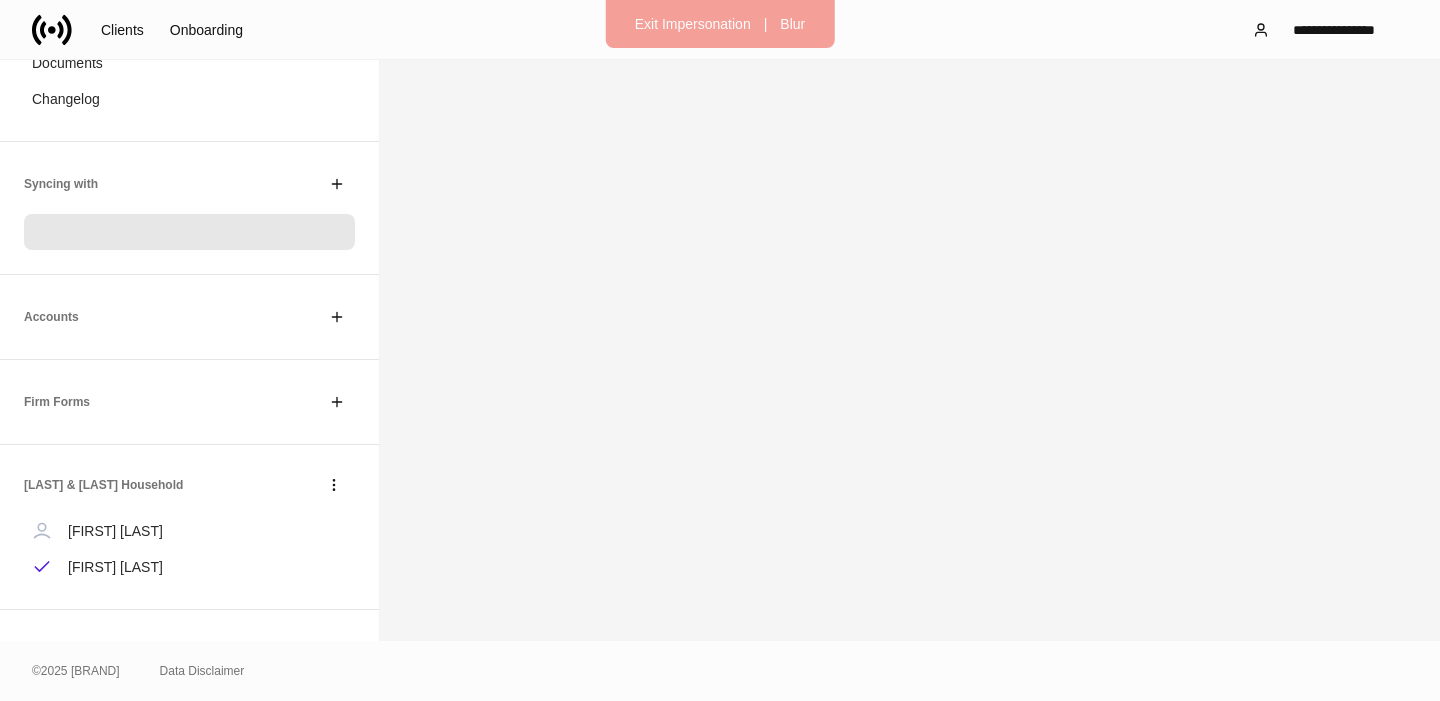 scroll, scrollTop: 287, scrollLeft: 0, axis: vertical 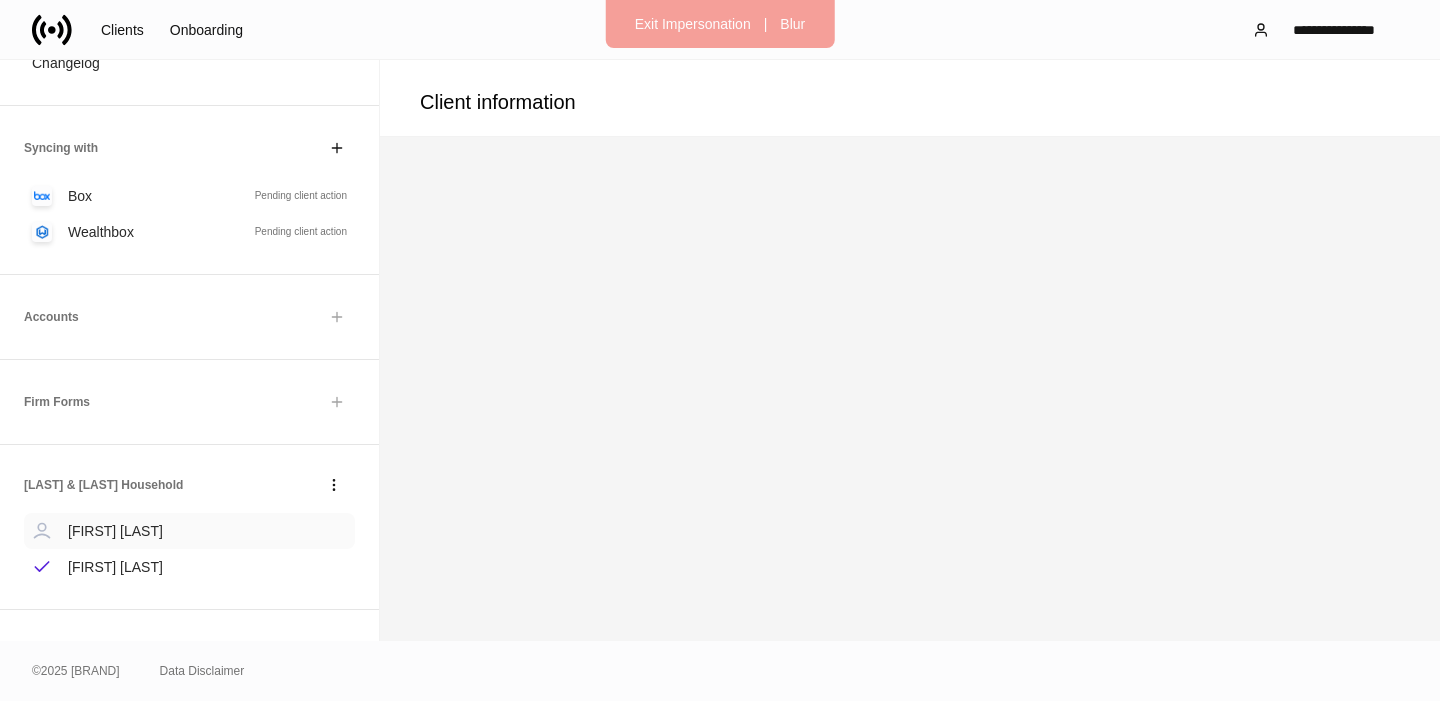 click on "[FIRST] [LAST]" at bounding box center [189, 531] 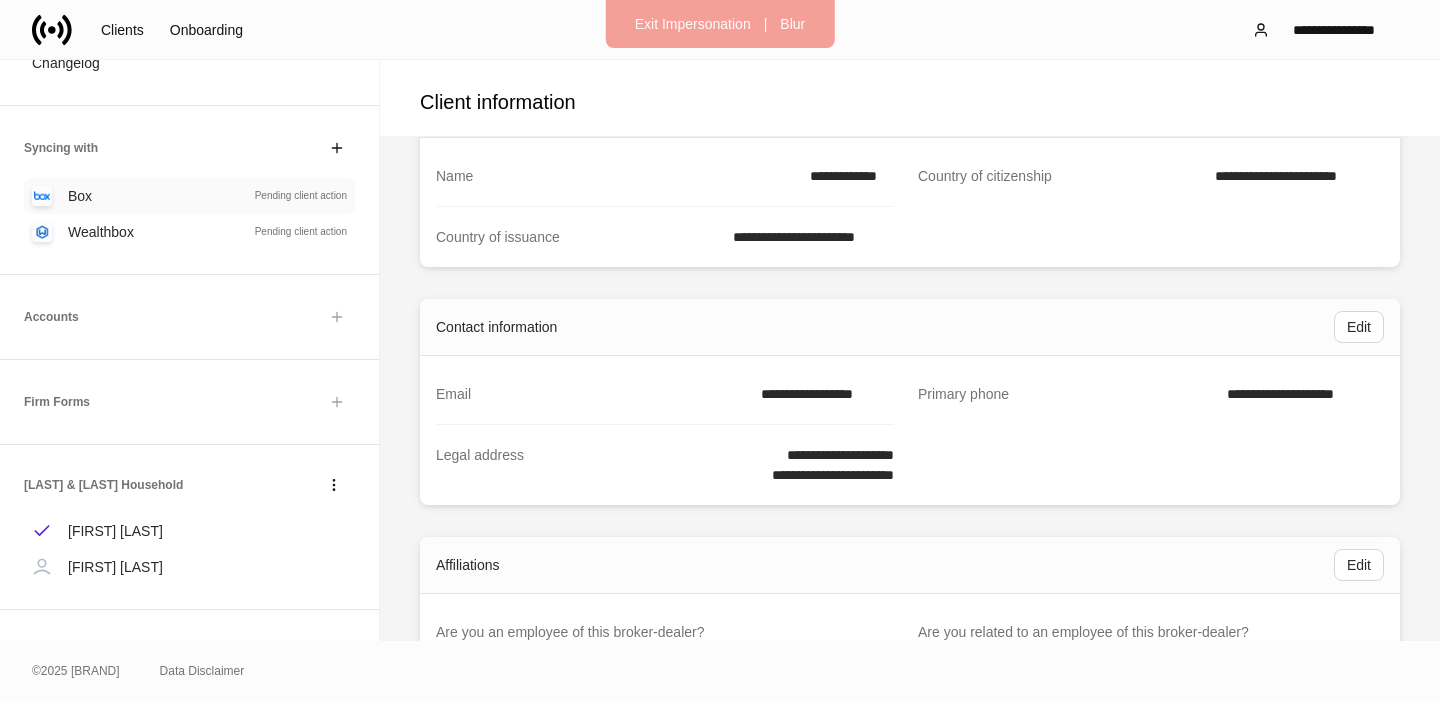 scroll, scrollTop: 0, scrollLeft: 0, axis: both 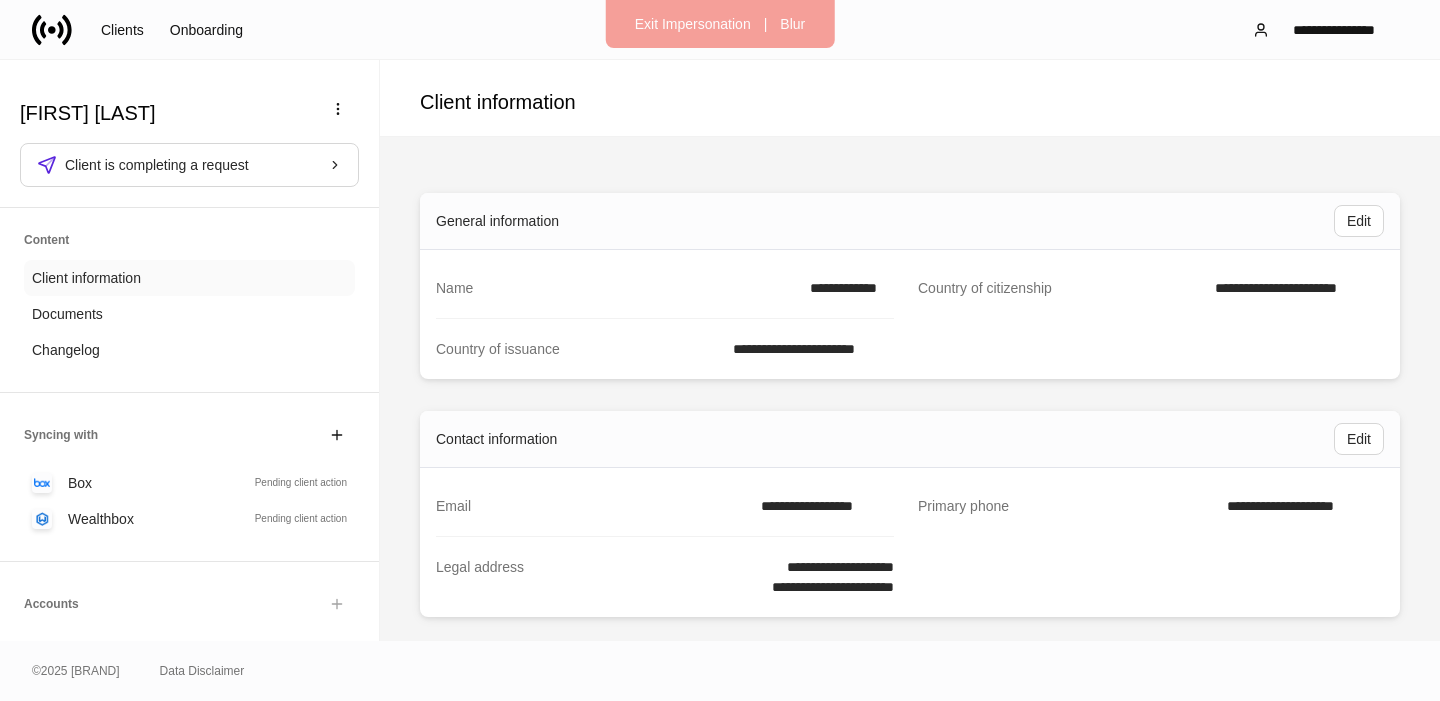 click on "Client information" at bounding box center [86, 278] 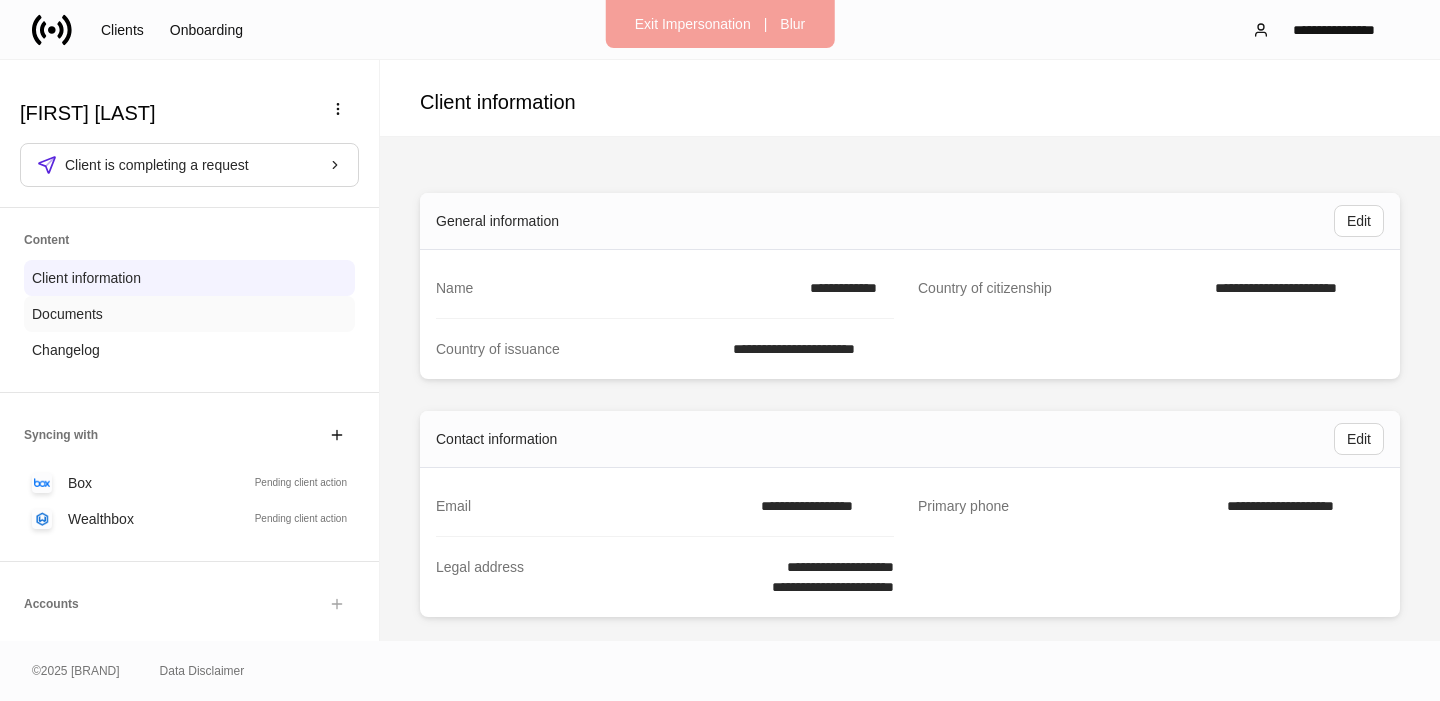 click on "Documents" at bounding box center (189, 314) 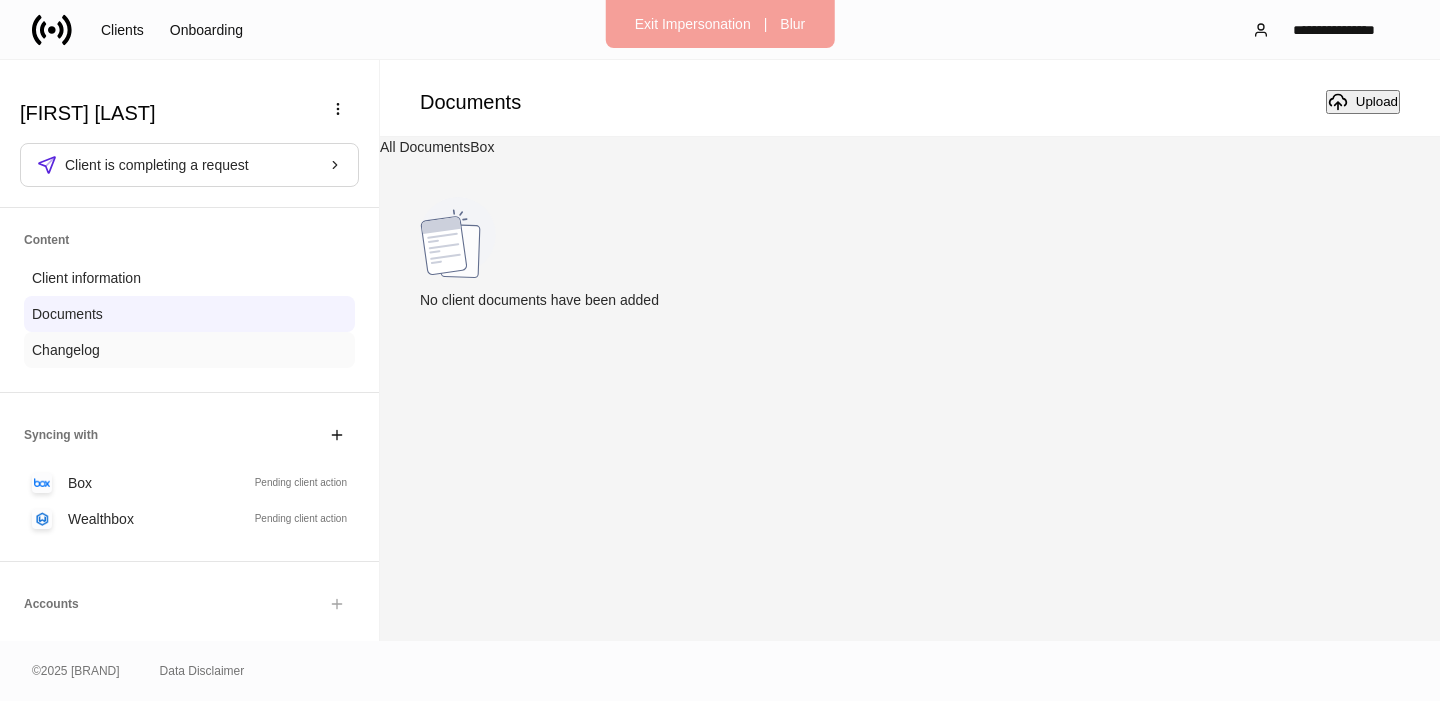 click on "Changelog" at bounding box center (189, 350) 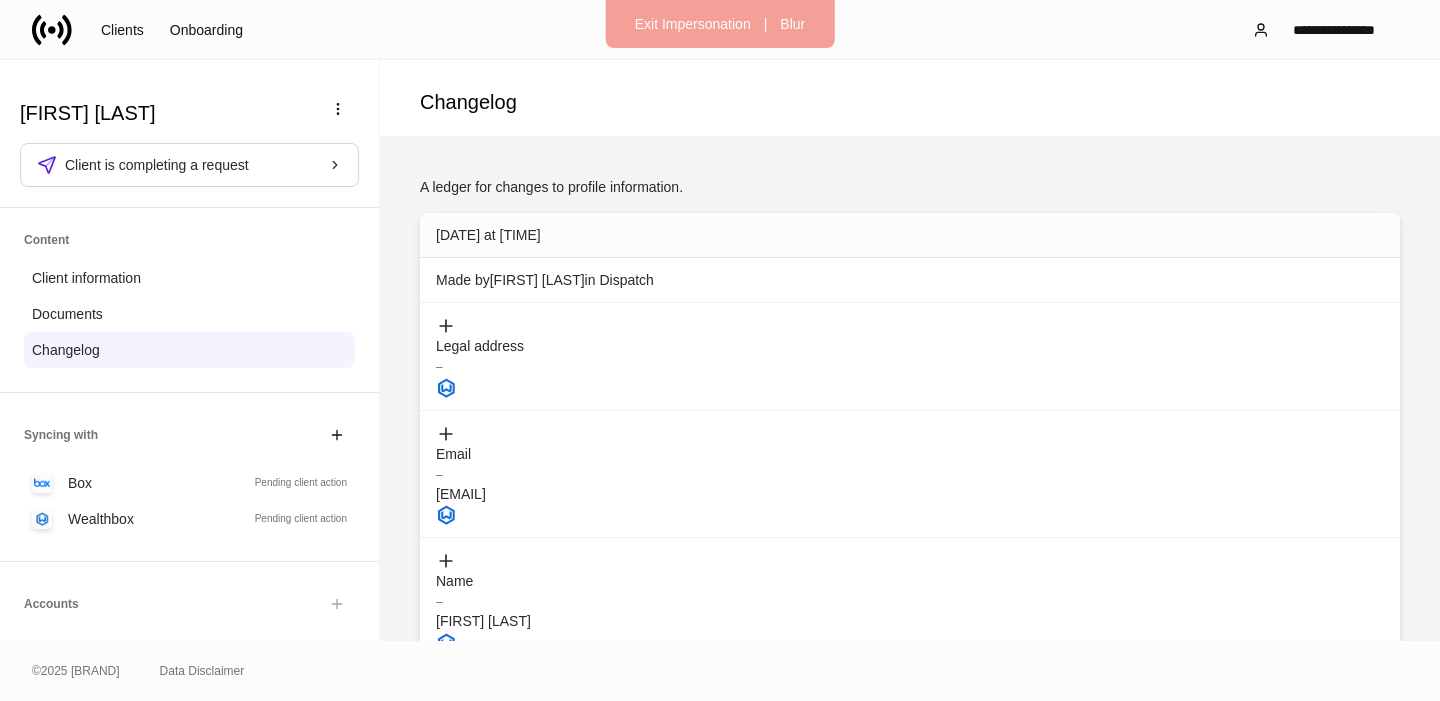 click on "[FIRST] [LAST] Client is completing a request" at bounding box center [189, 150] 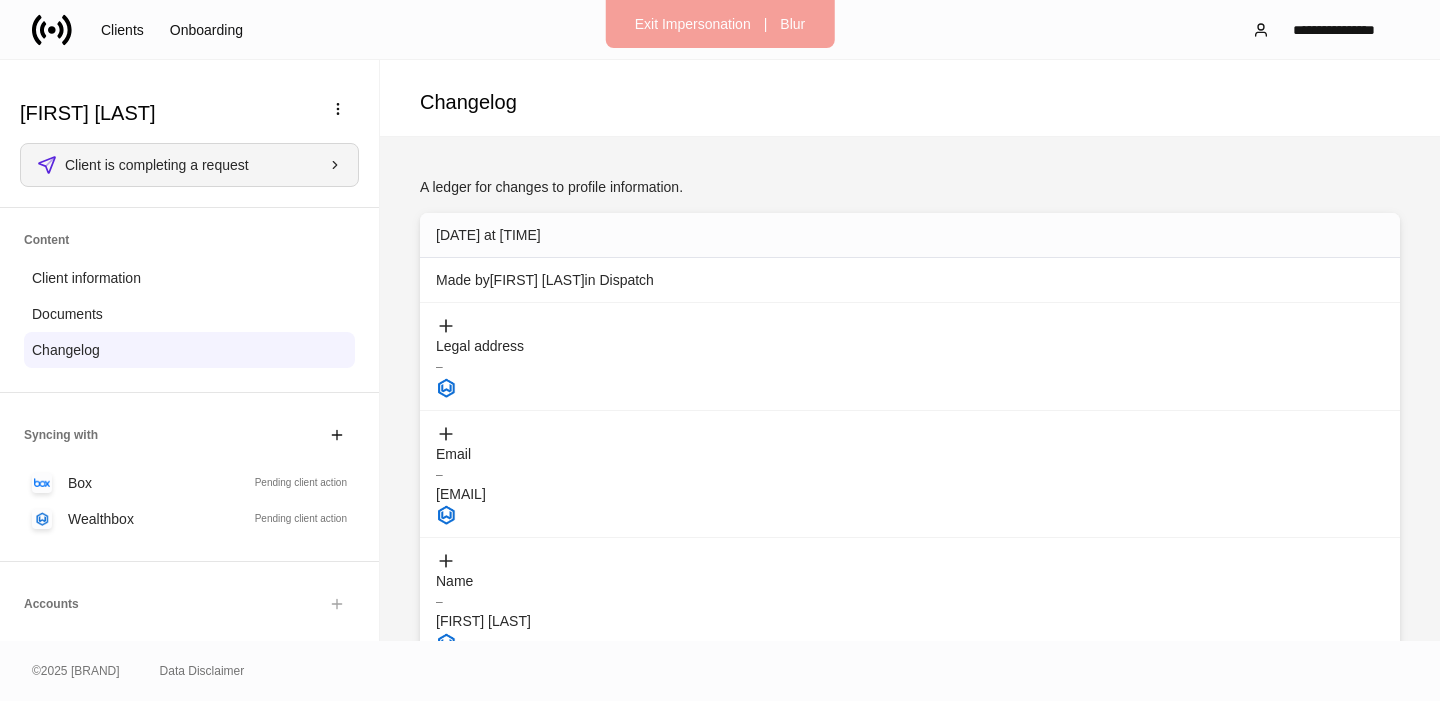 click on "Client is completing a request" at bounding box center (157, 165) 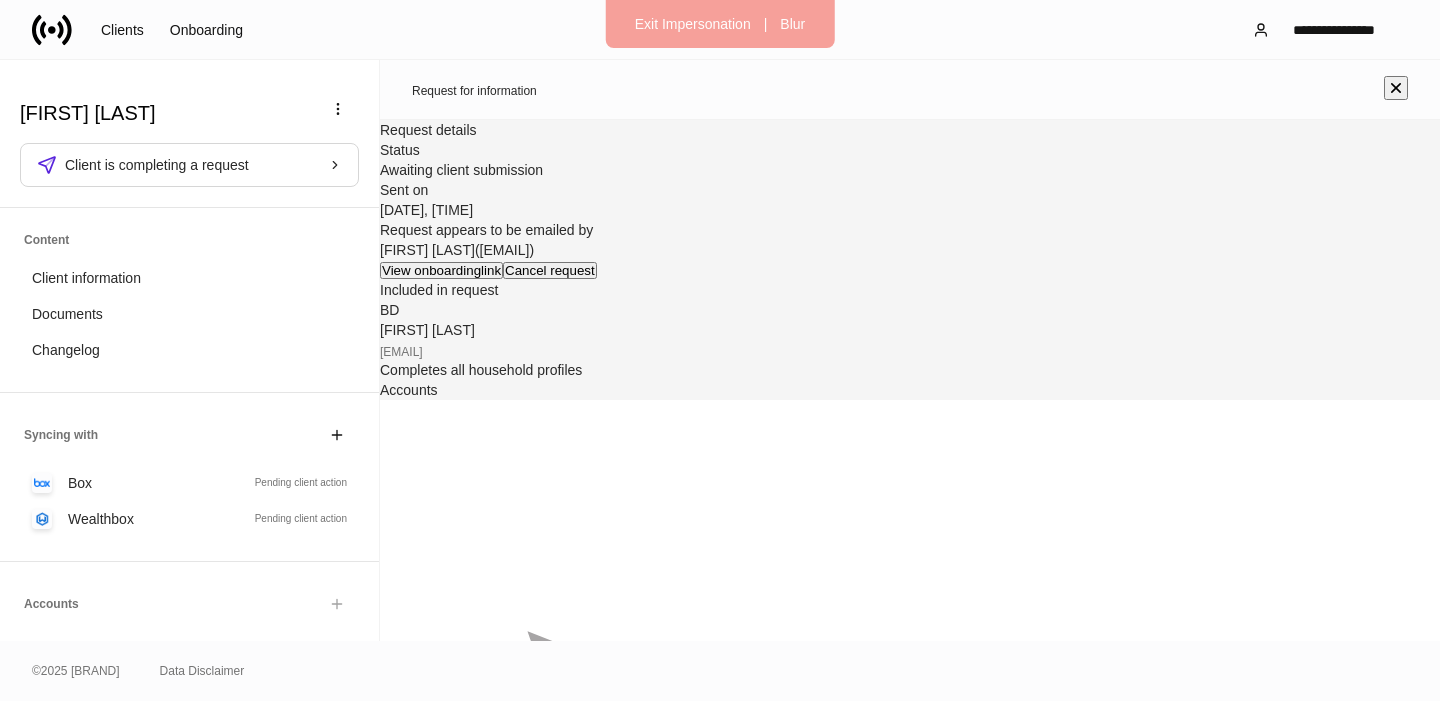 scroll, scrollTop: 366, scrollLeft: 0, axis: vertical 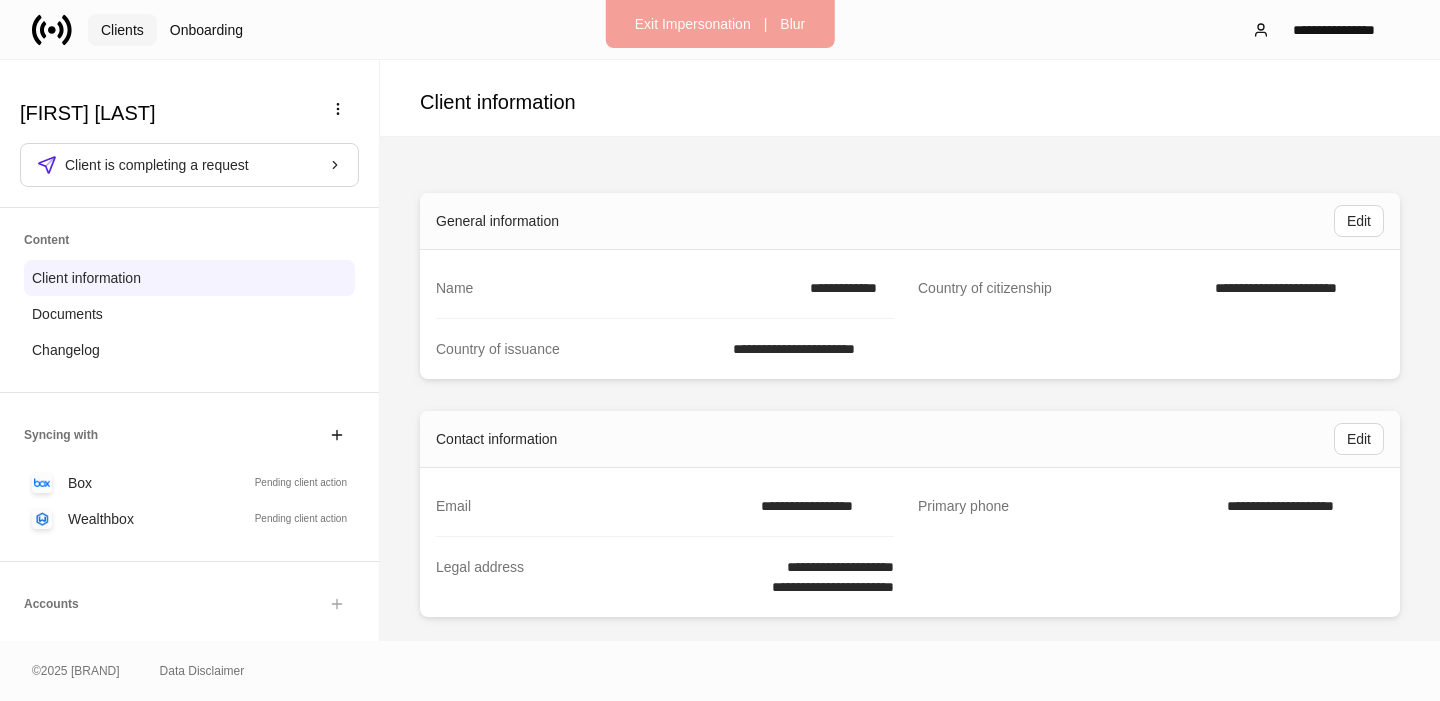 click on "Clients" at bounding box center (122, 30) 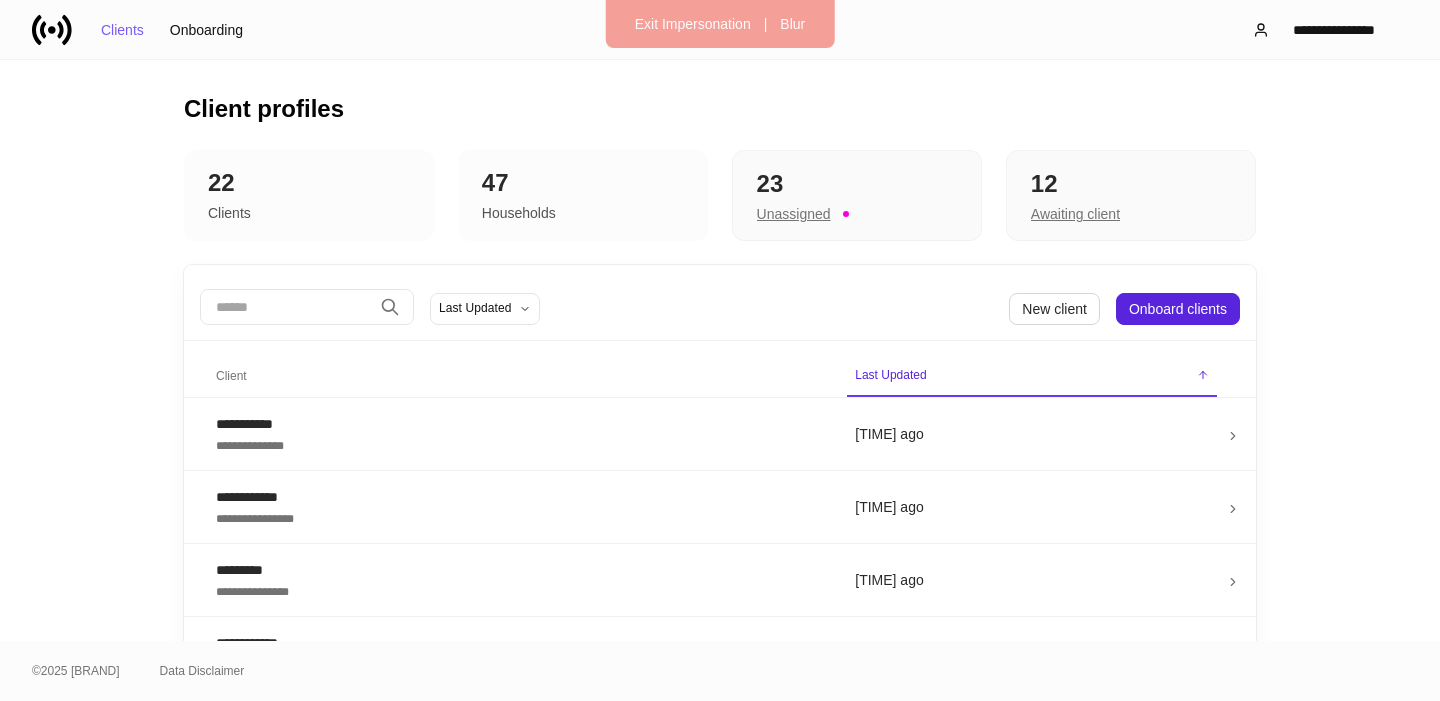 drag, startPoint x: 234, startPoint y: 301, endPoint x: 259, endPoint y: 300, distance: 25.019993 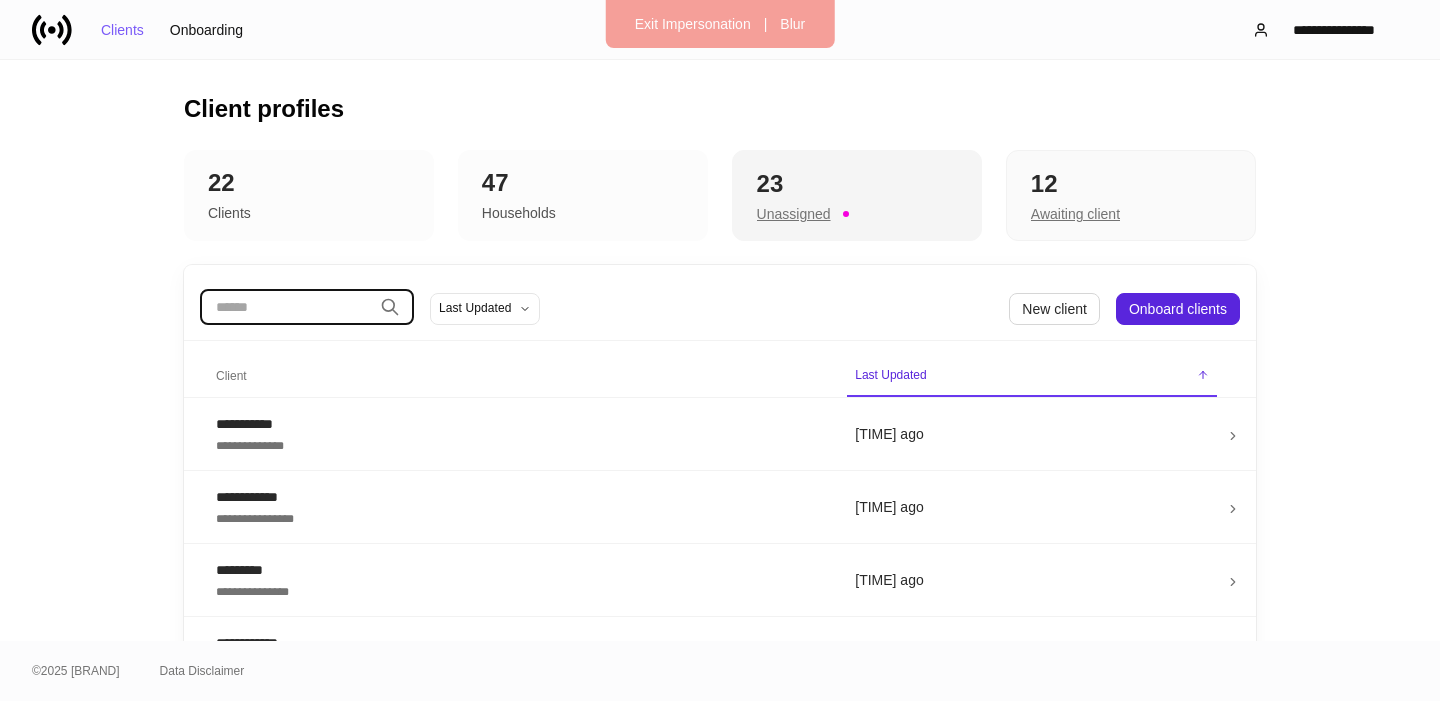 click on "Unassigned" at bounding box center (794, 214) 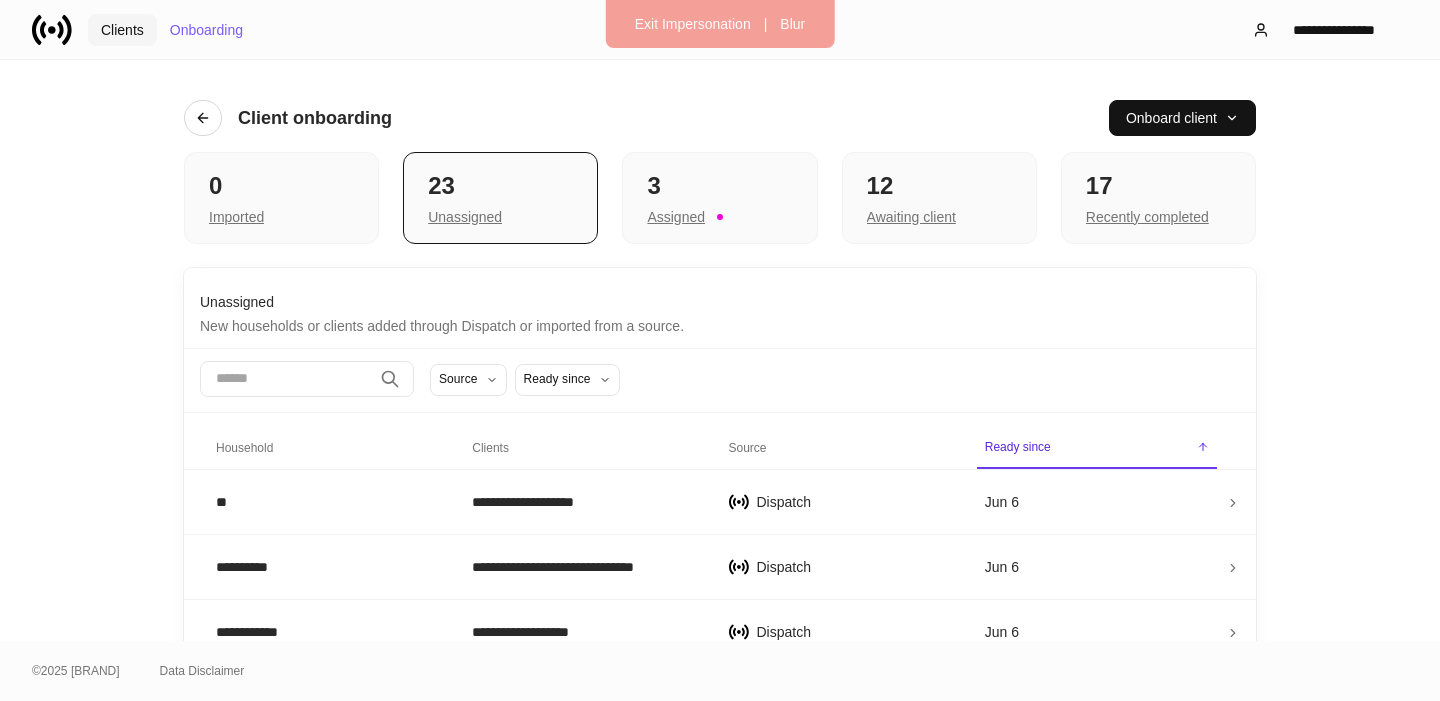 click on "Clients" at bounding box center [122, 30] 